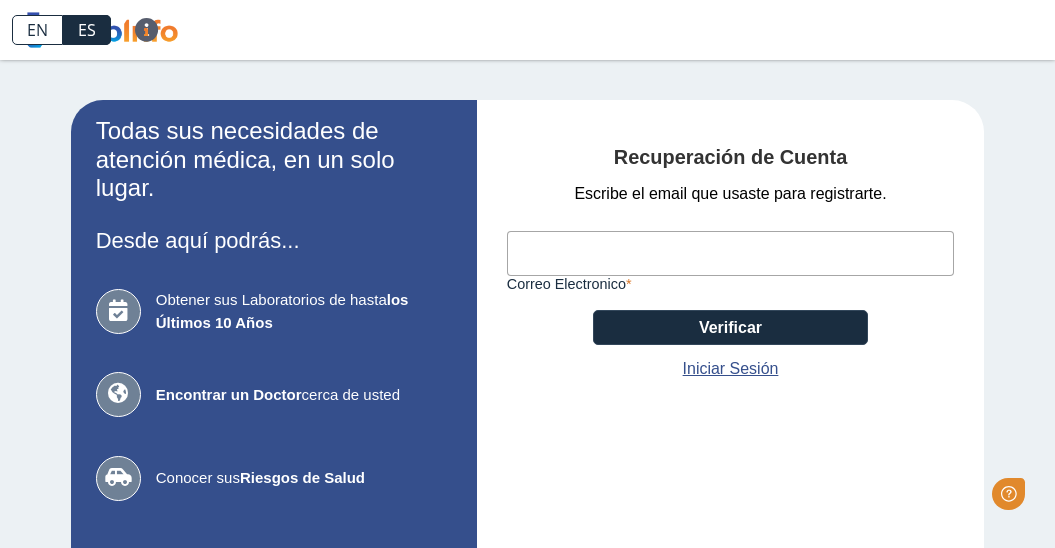 scroll, scrollTop: 0, scrollLeft: 0, axis: both 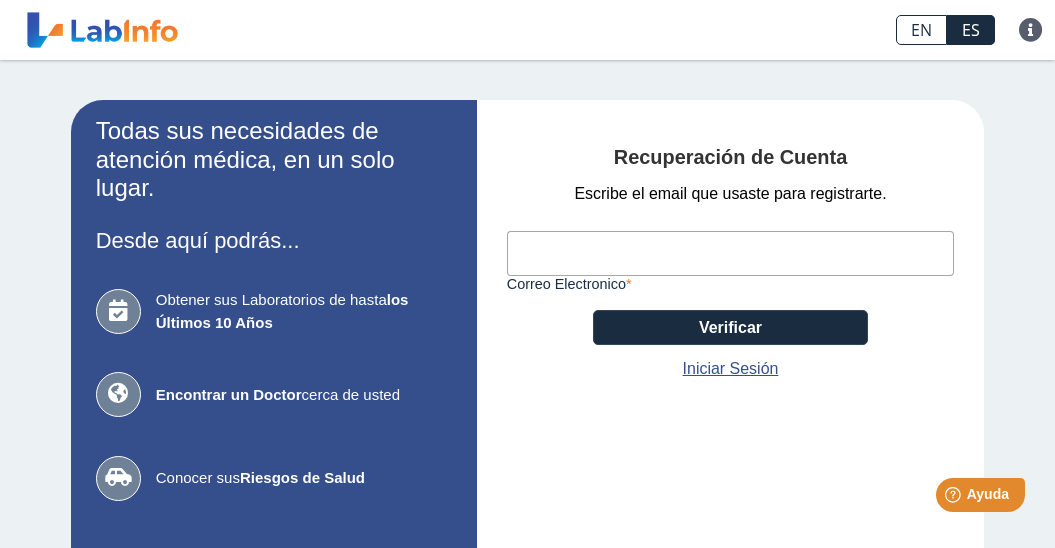 click on "Correo Electronico" at bounding box center [731, 253] 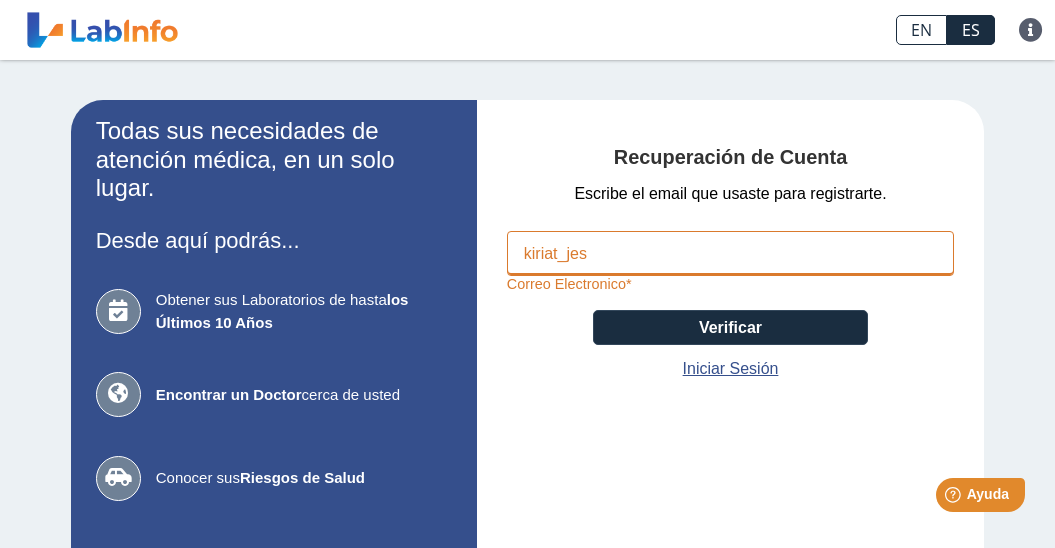 type on "kiriat_jess" 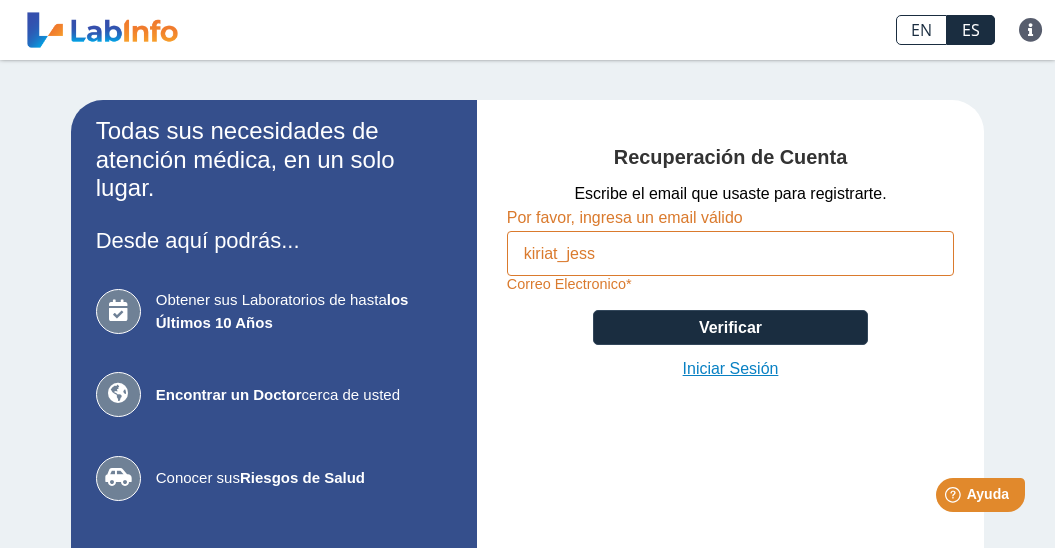click on "Iniciar Sesión" 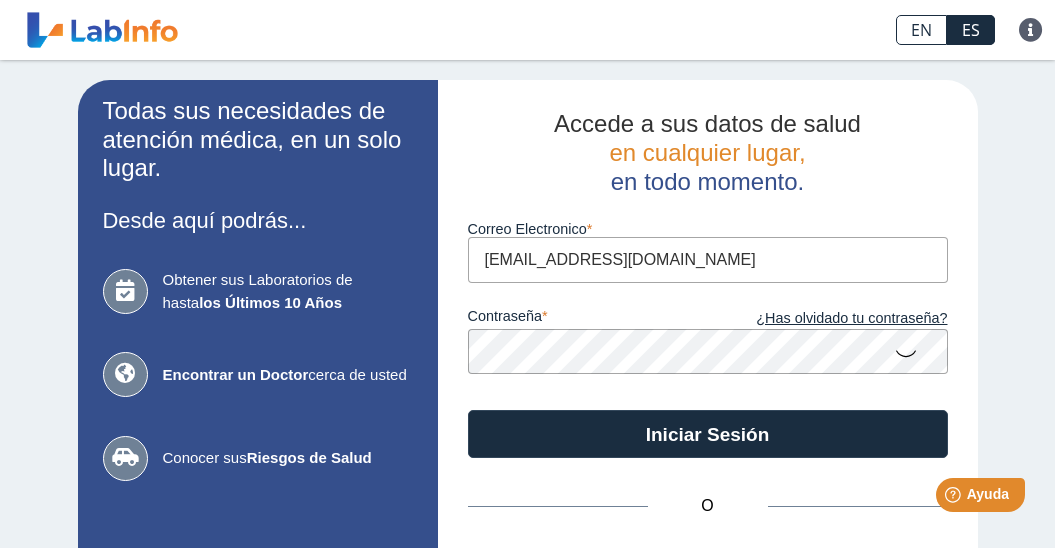 type on "kiriat_jess@hotmail.com" 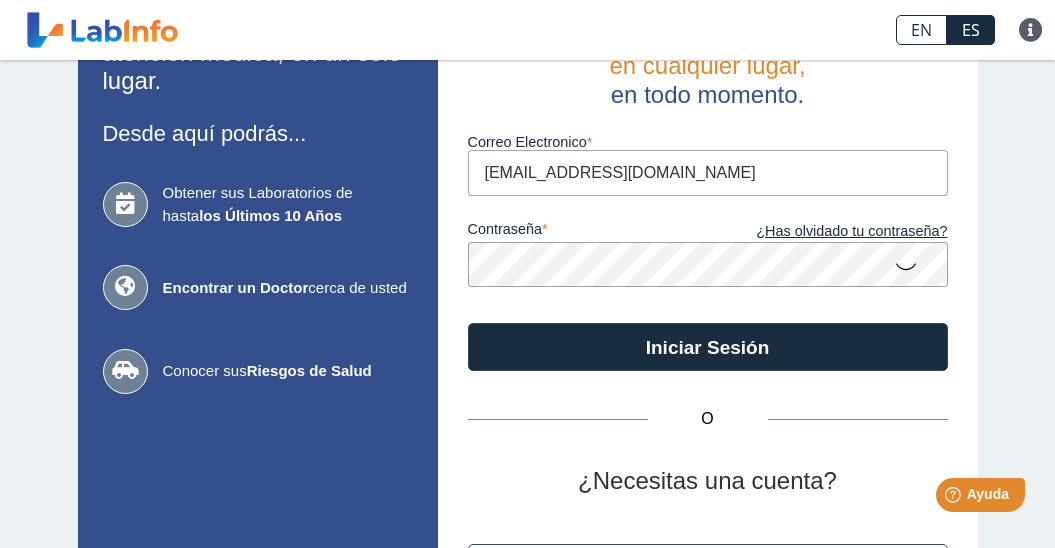 scroll, scrollTop: 89, scrollLeft: 0, axis: vertical 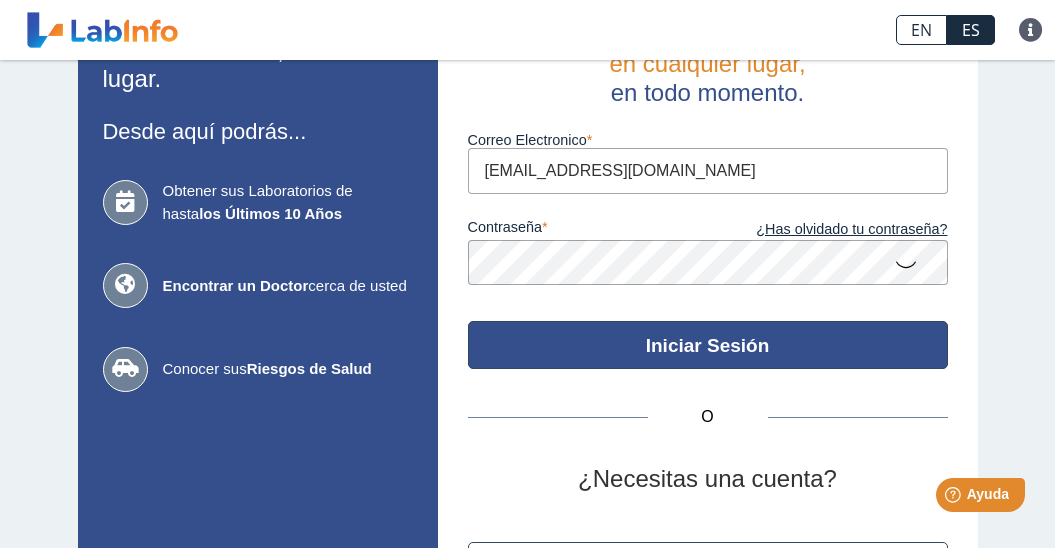 click on "Iniciar Sesión" 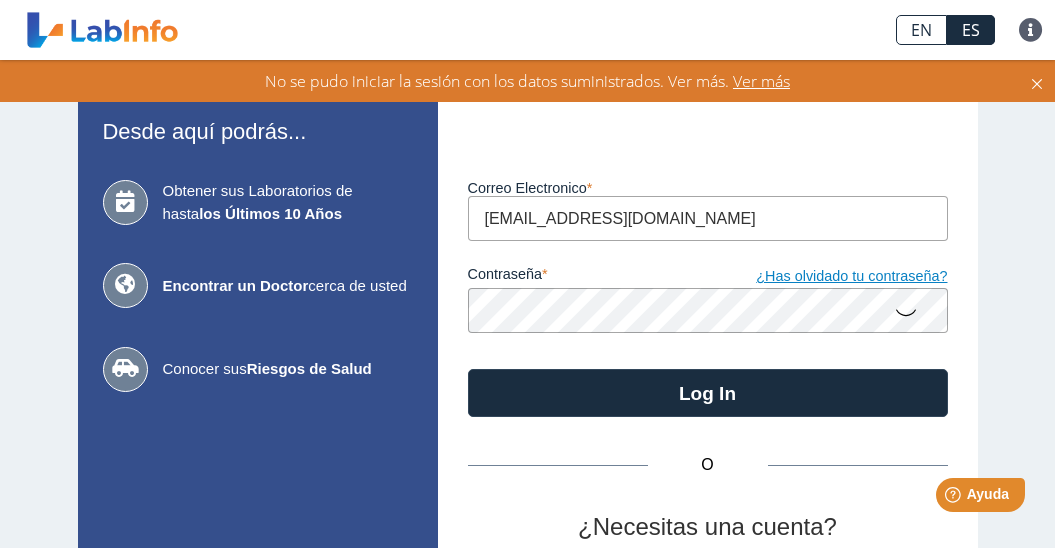 click on "¿Has olvidado tu contraseña?" 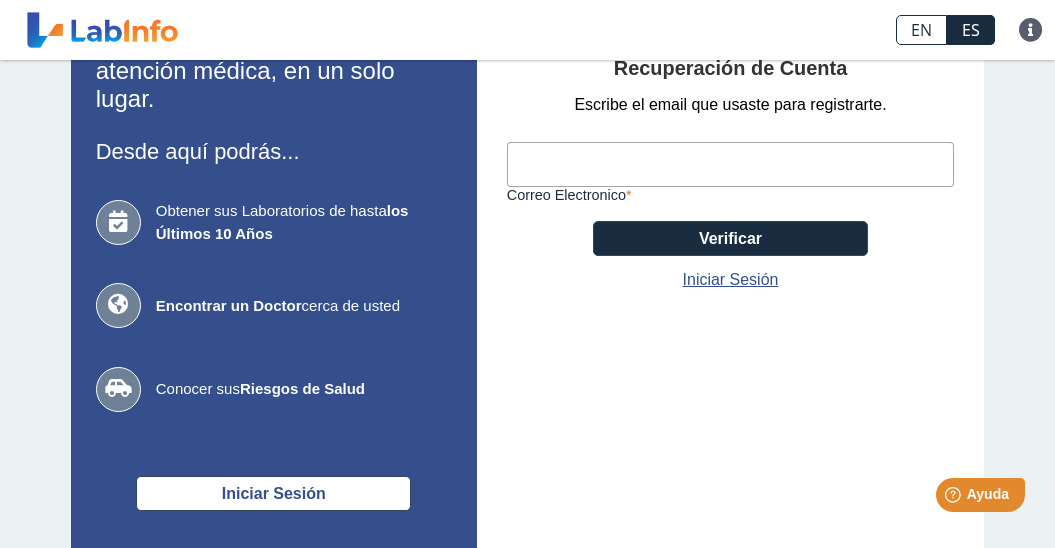 click on "Correo Electronico" at bounding box center [731, 164] 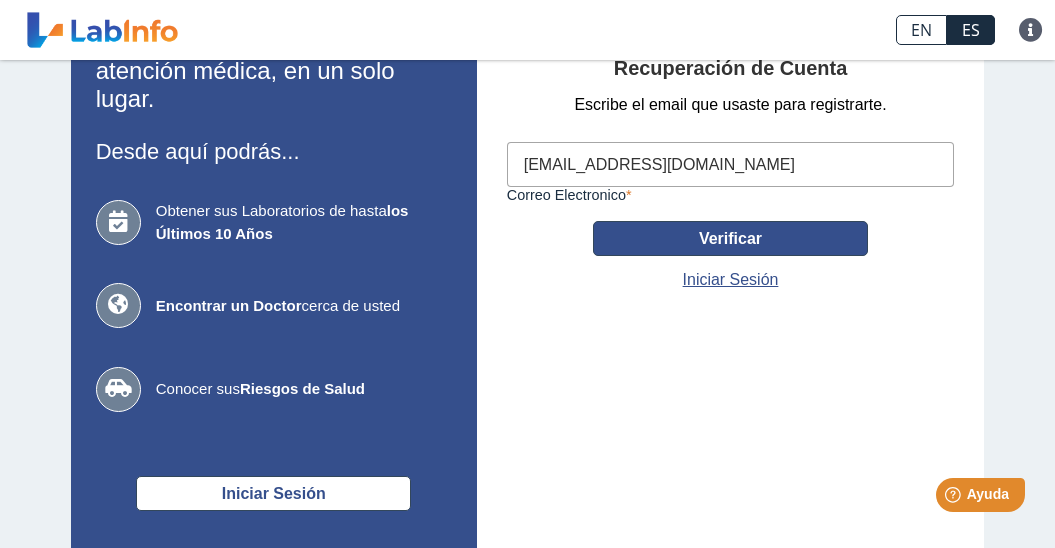 type on "kiriat_jess@hotmail.com" 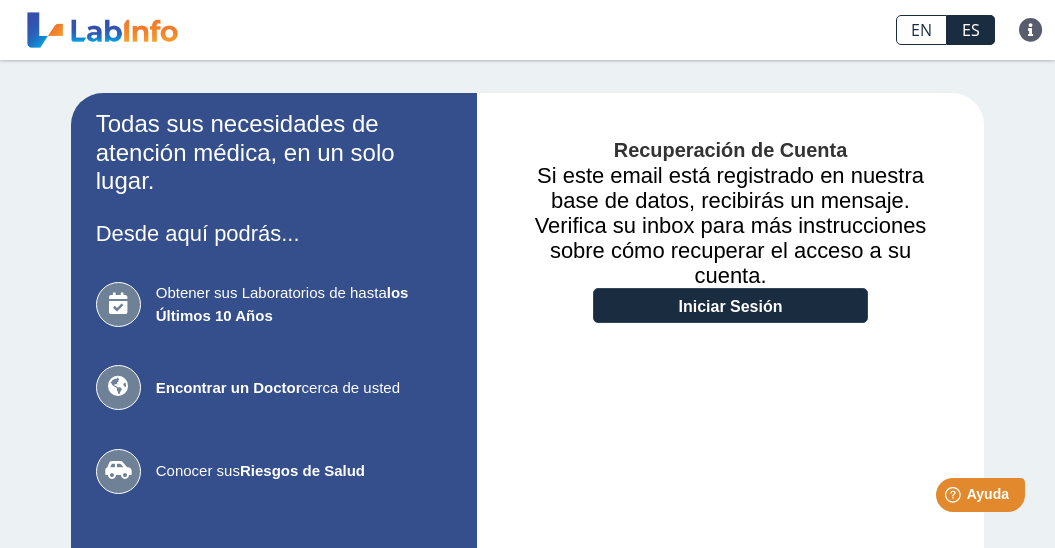 scroll, scrollTop: 5, scrollLeft: 0, axis: vertical 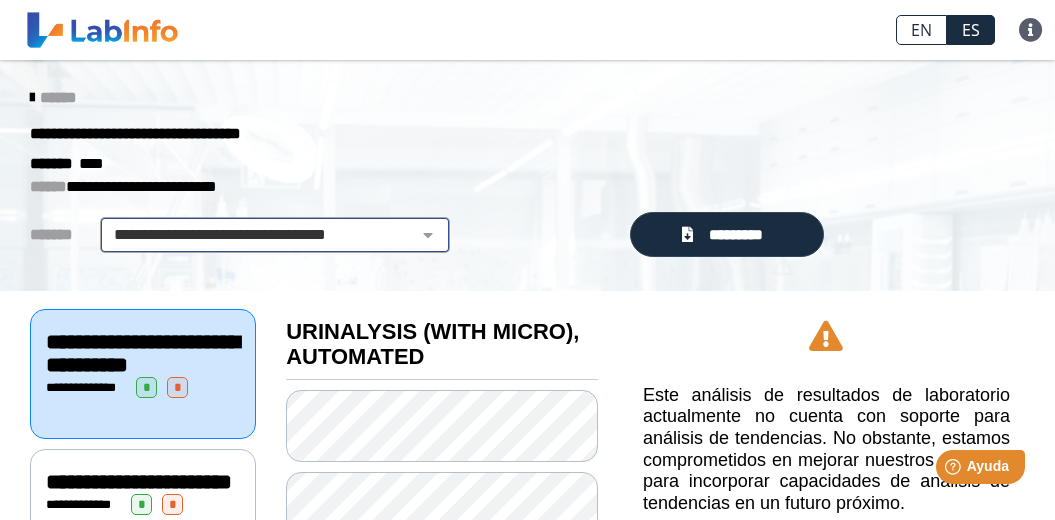 select on "**********" 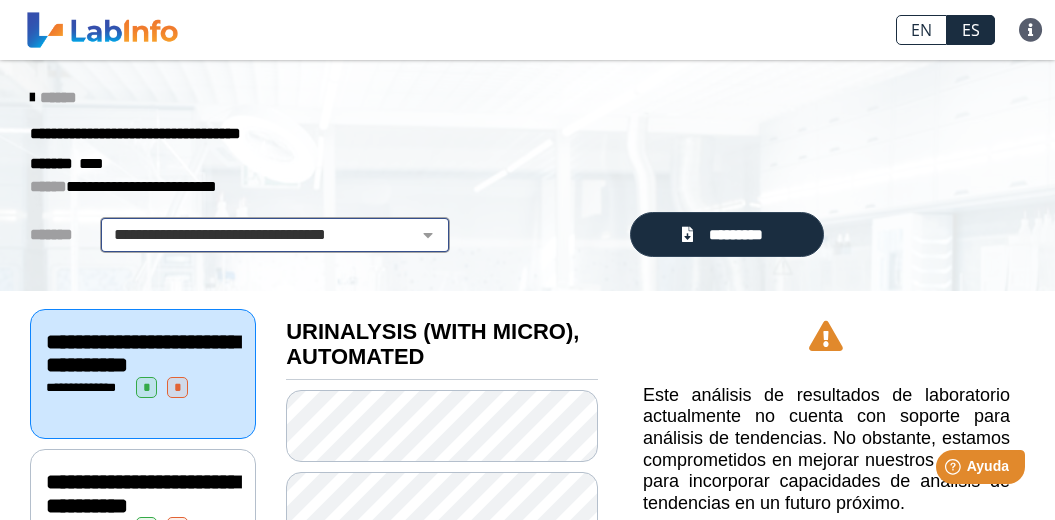 scroll, scrollTop: 0, scrollLeft: 0, axis: both 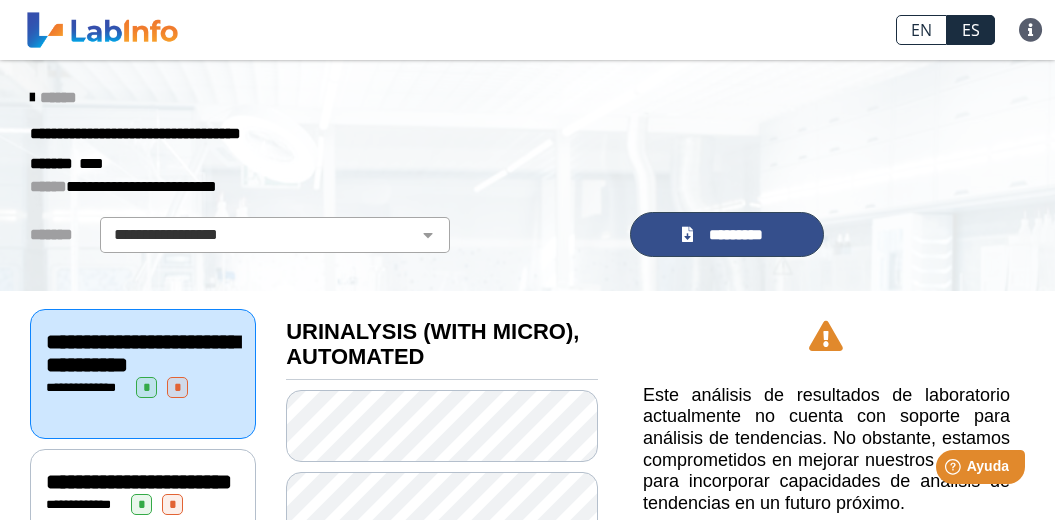 click on "*********" 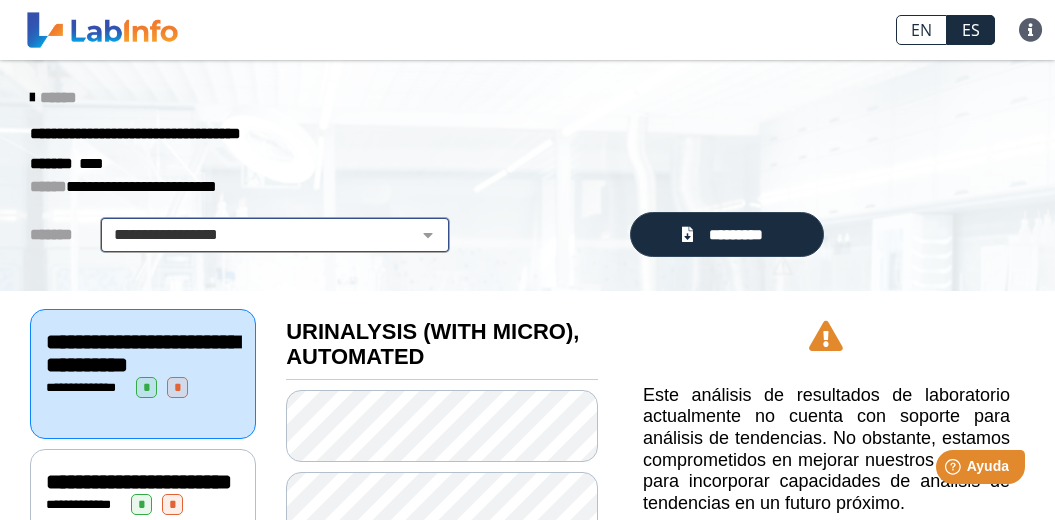 select on "**********" 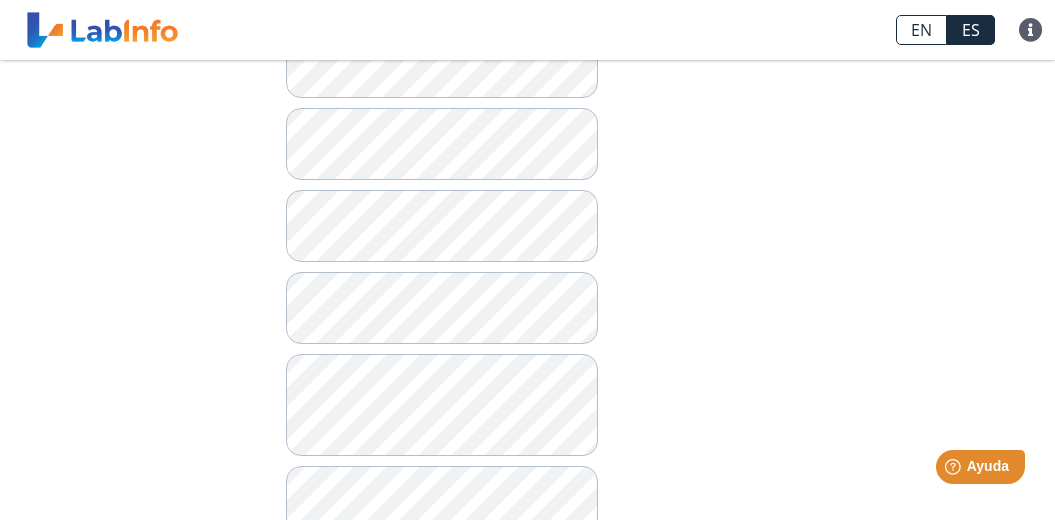 scroll, scrollTop: 1246, scrollLeft: 0, axis: vertical 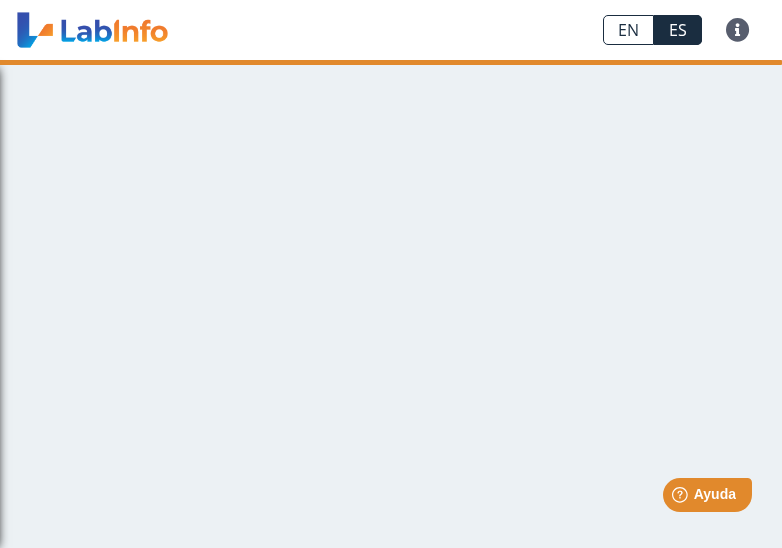 click on "EN ES Preguntas Frecuentes Política de privacidad EN ES Preguntas Frecuentes Política de privacidad" at bounding box center [391, 30] 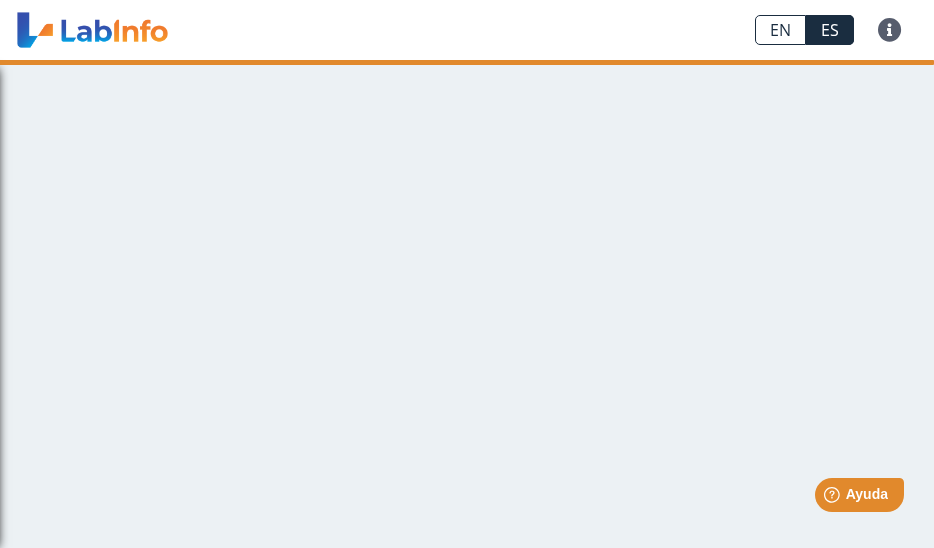 click 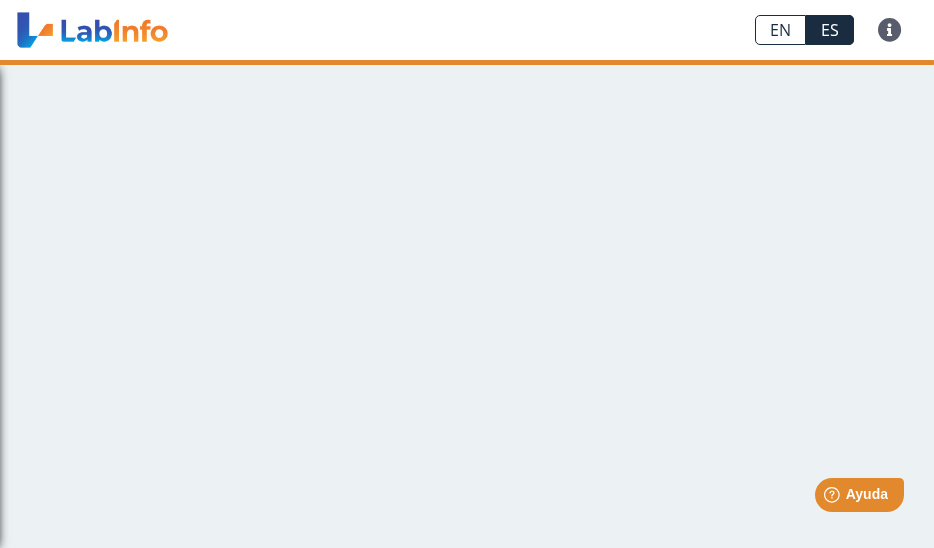 click at bounding box center [92, 30] 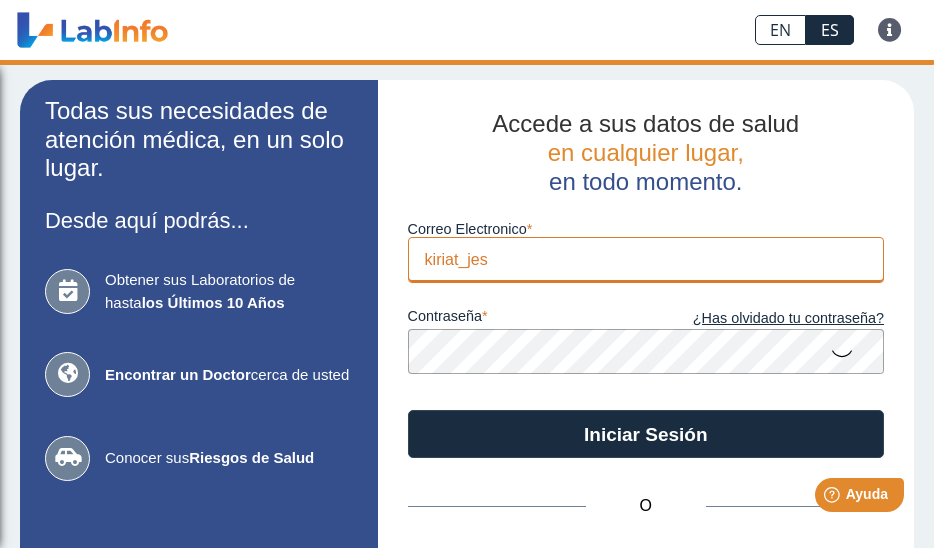 type on "kiriat_jess" 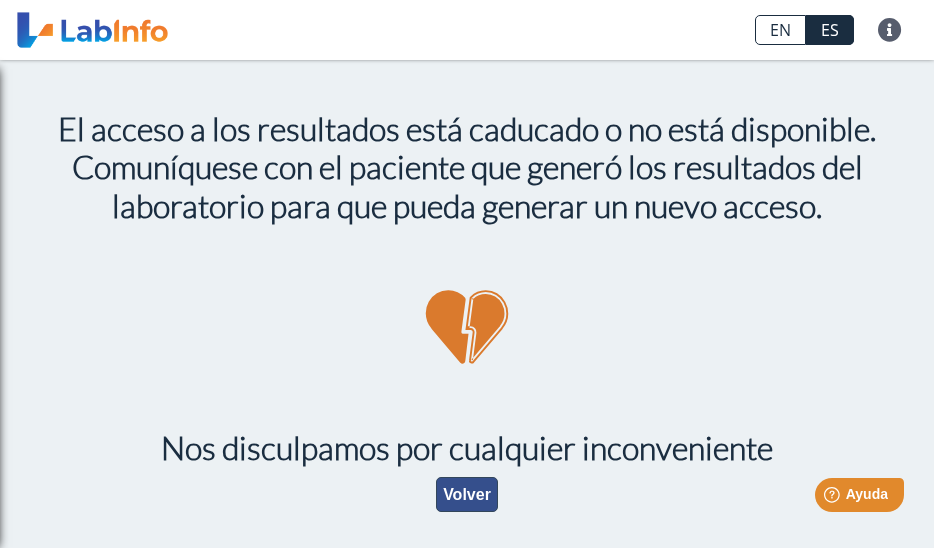 click on "Volver" 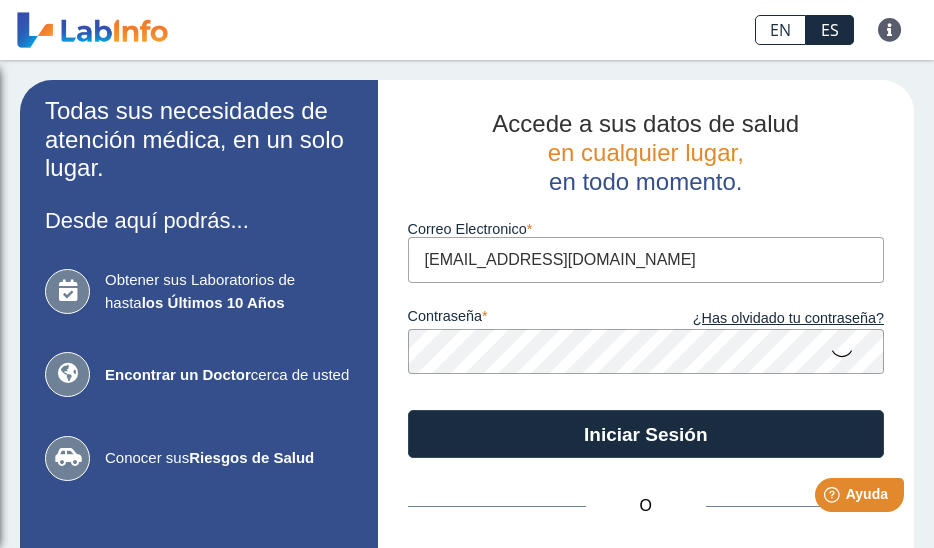 type on "kiriat_jess@hotmail.com" 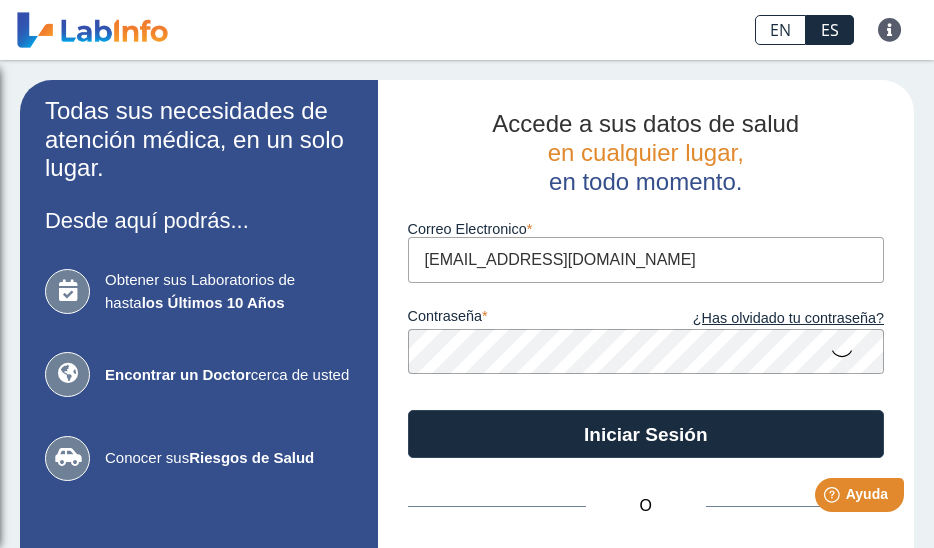 click on "O ¿Necesitas una cuenta? Regístrate" 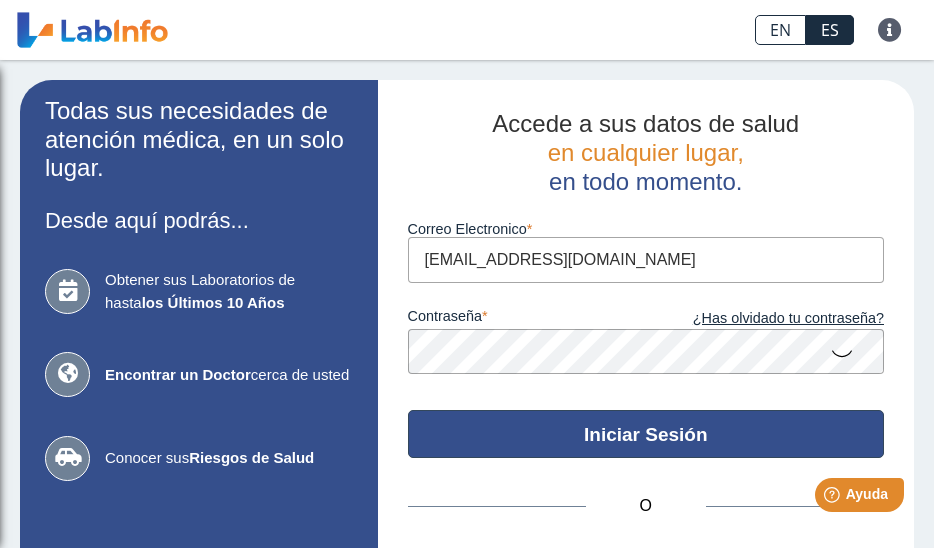 click on "Iniciar Sesión" 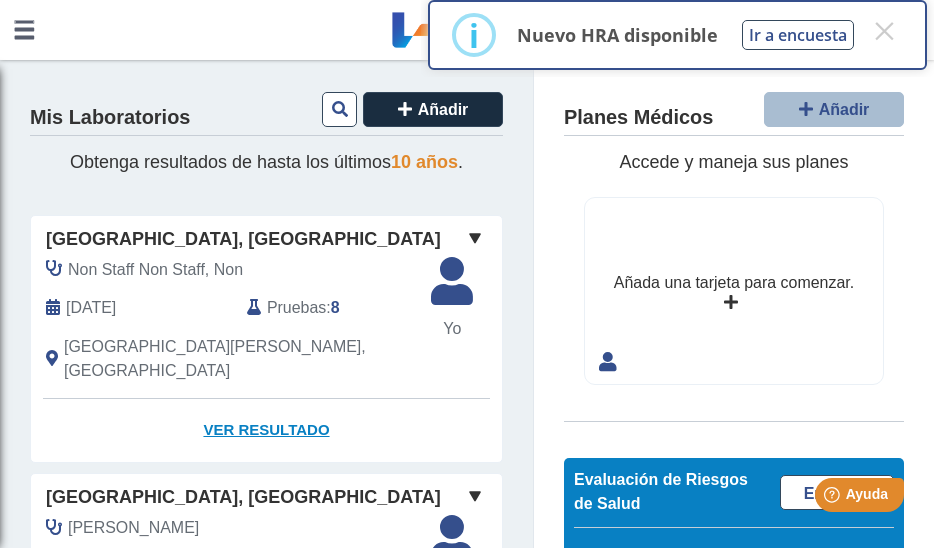 click on "Ver Resultado" 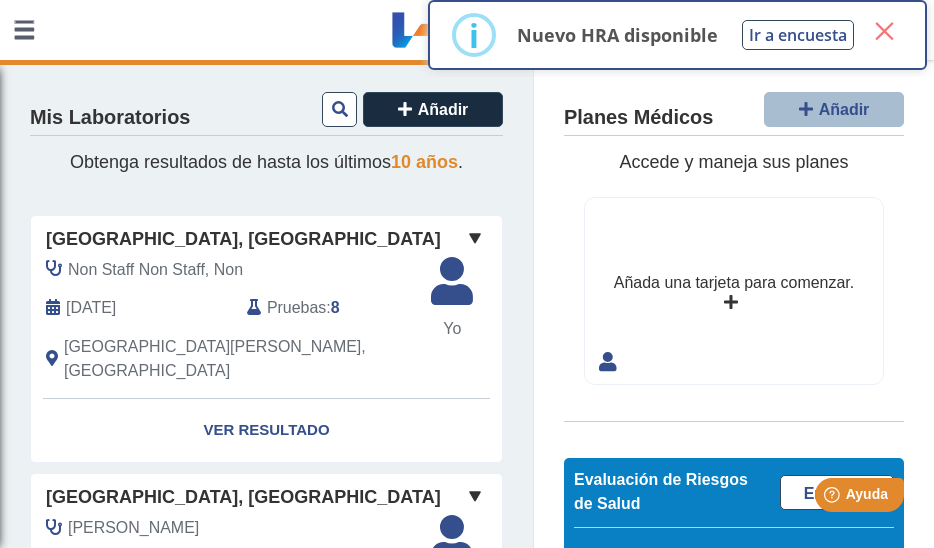 click on "×" at bounding box center [884, 31] 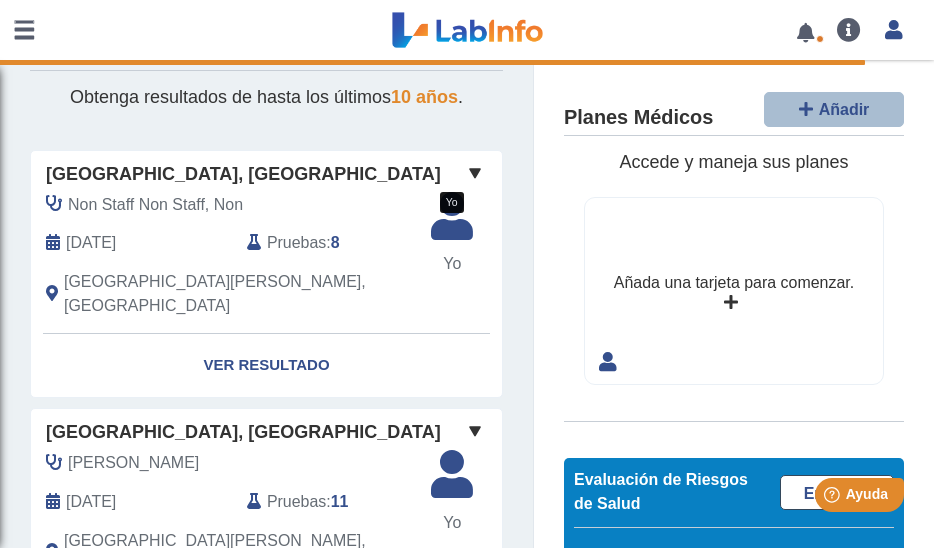 scroll, scrollTop: 66, scrollLeft: 0, axis: vertical 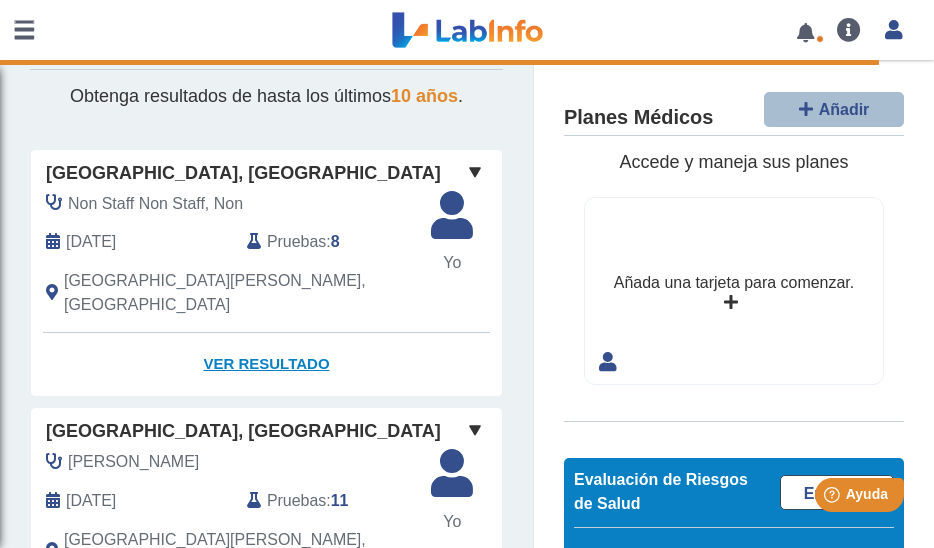 click on "Ver Resultado" 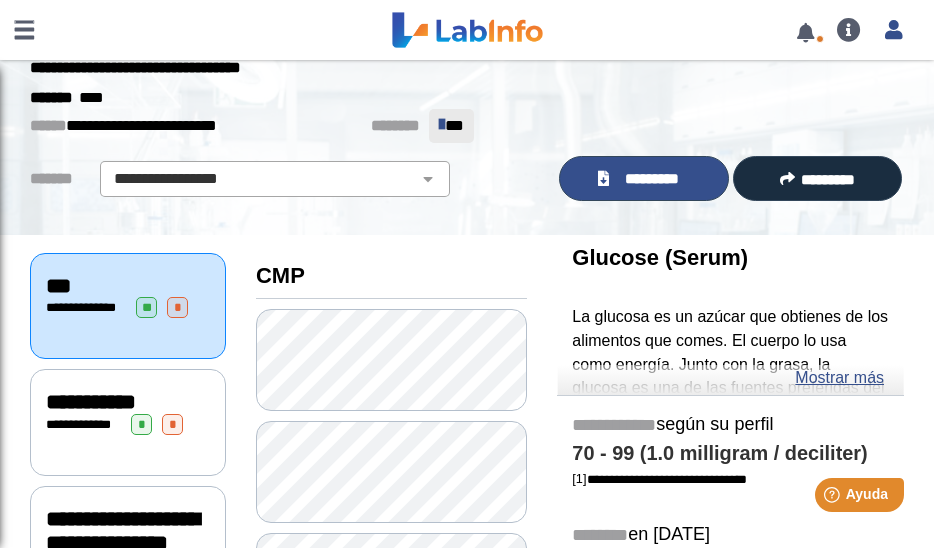 click on "*********" 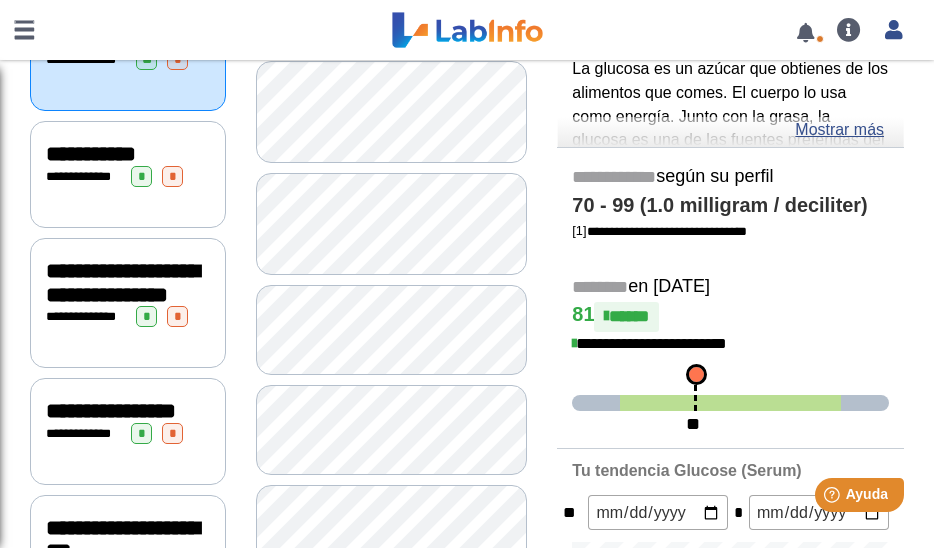 scroll, scrollTop: 321, scrollLeft: 0, axis: vertical 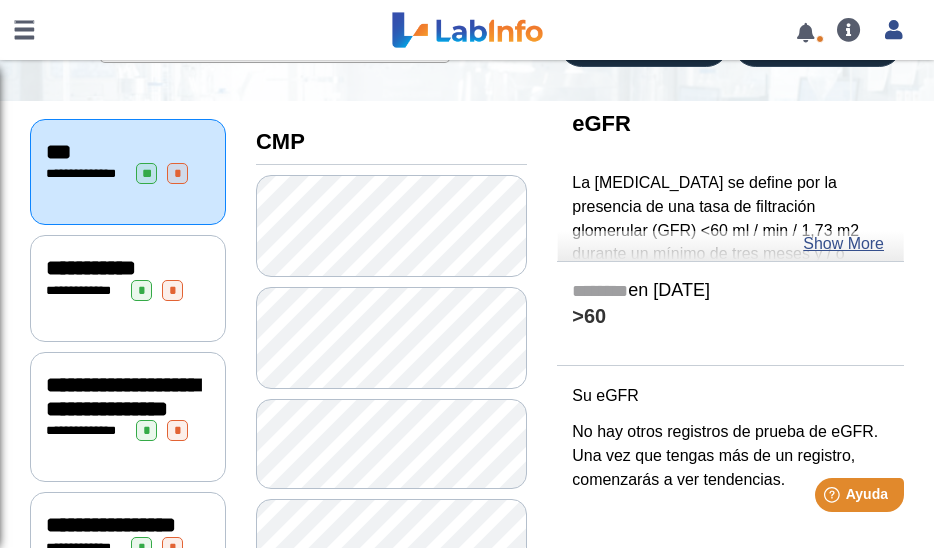 click on "**********" 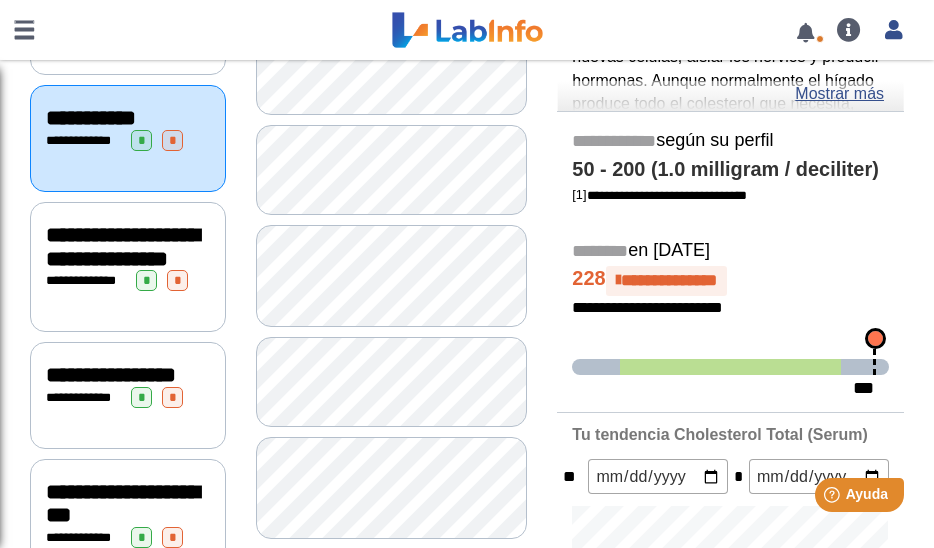scroll, scrollTop: 358, scrollLeft: 0, axis: vertical 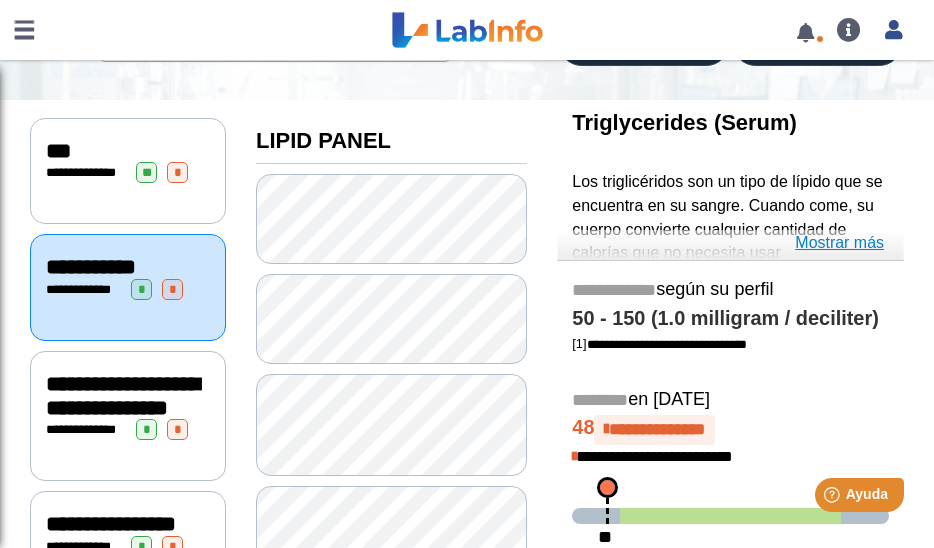 click on "Mostrar más" 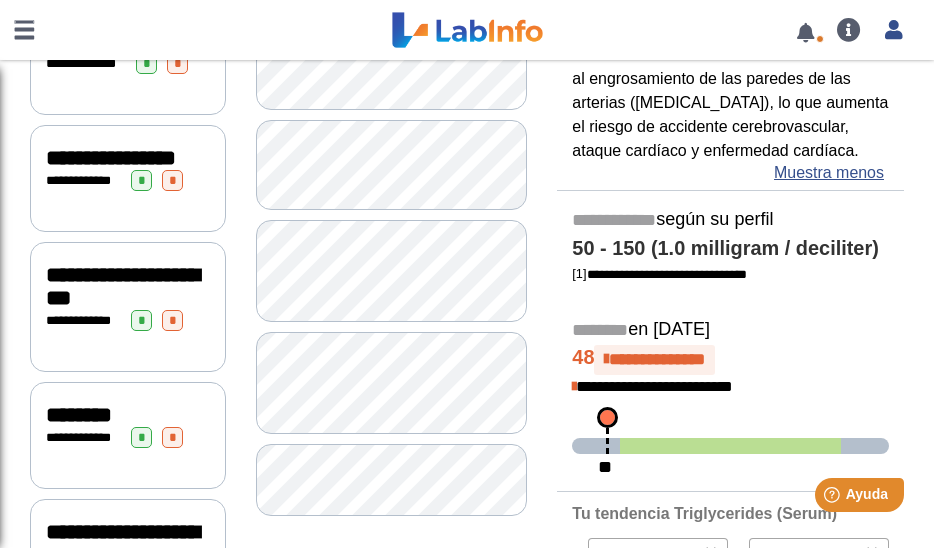 scroll, scrollTop: 554, scrollLeft: 0, axis: vertical 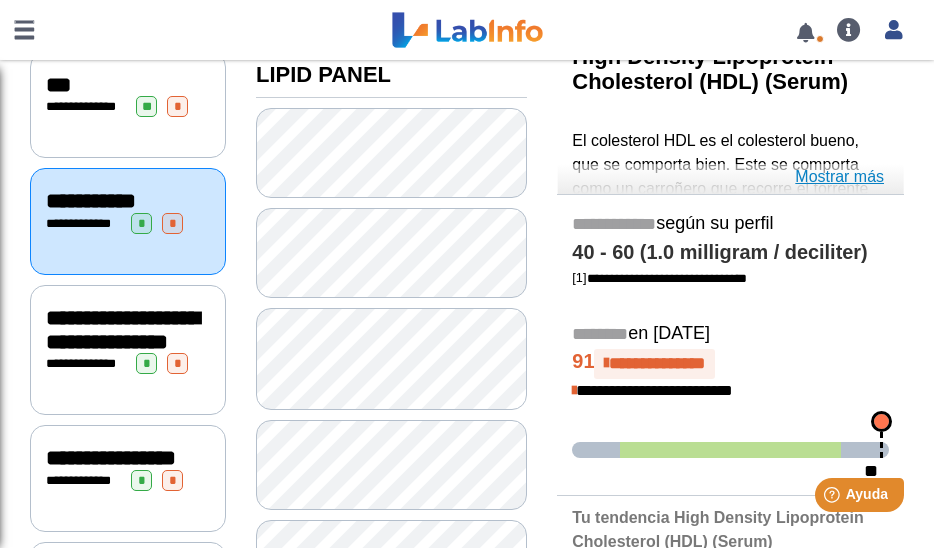 click on "Mostrar más" 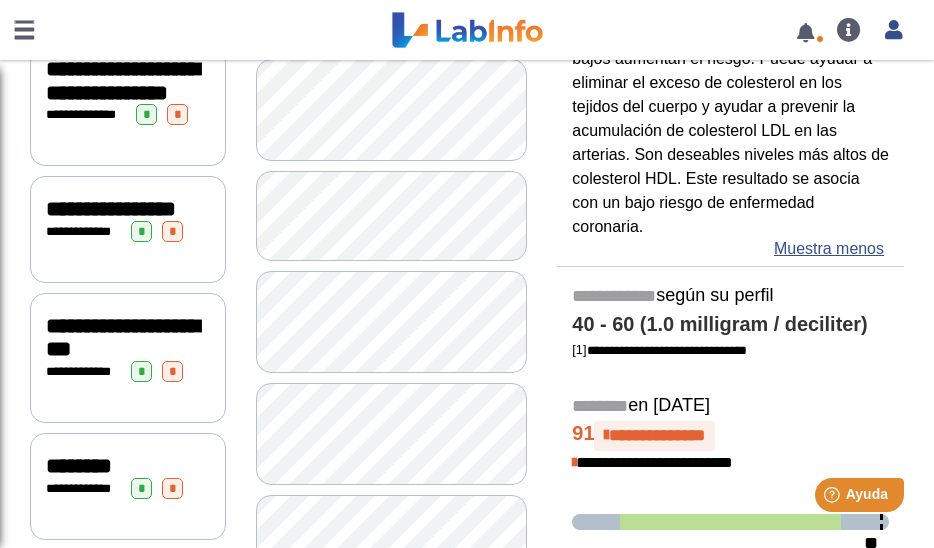 scroll, scrollTop: 521, scrollLeft: 0, axis: vertical 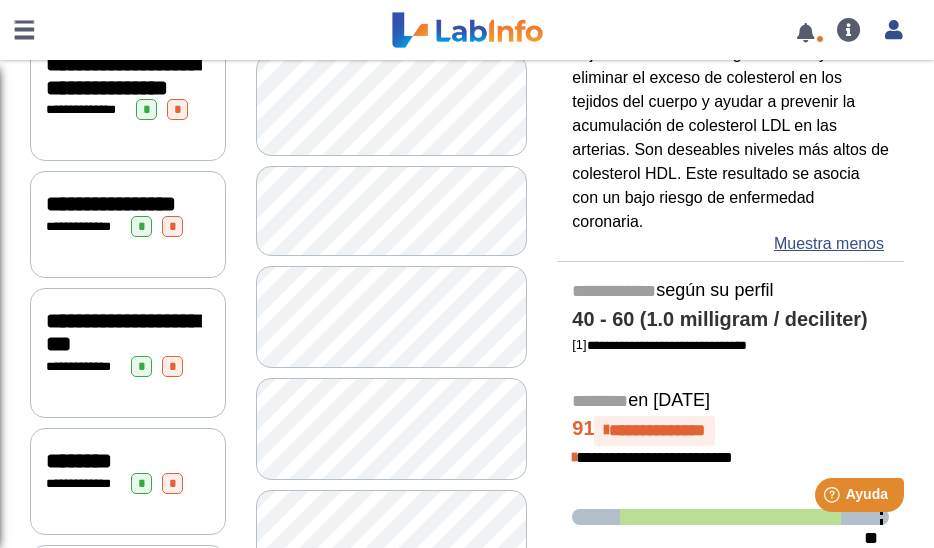 click on "**********" 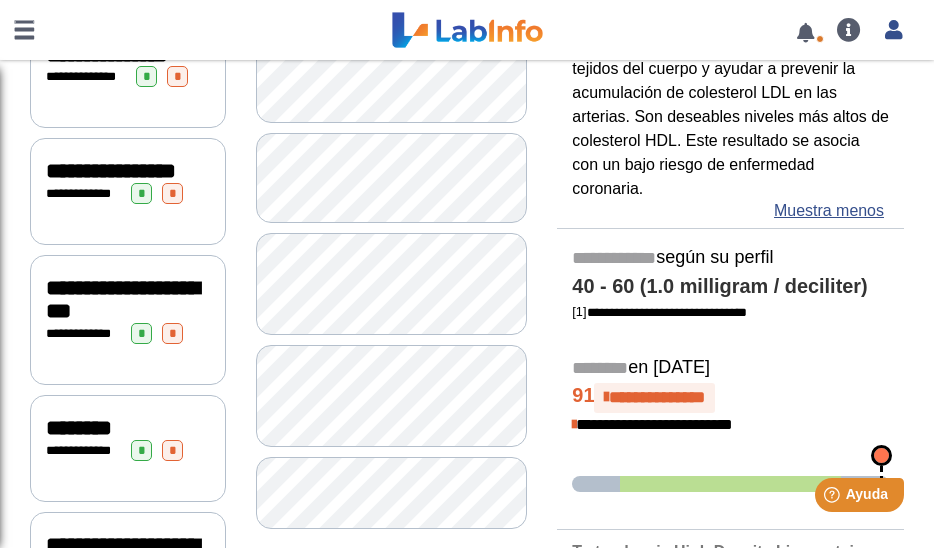 scroll, scrollTop: 572, scrollLeft: 0, axis: vertical 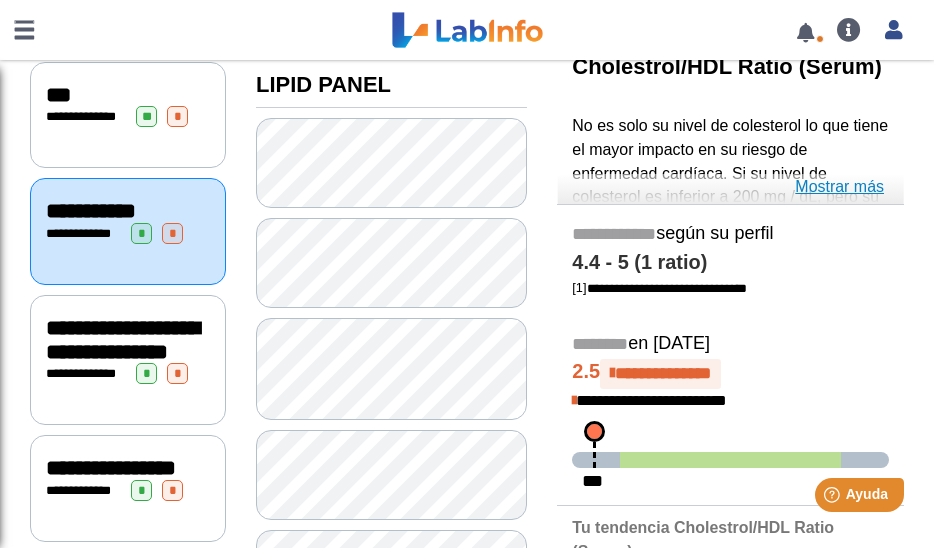 click on "Mostrar más" 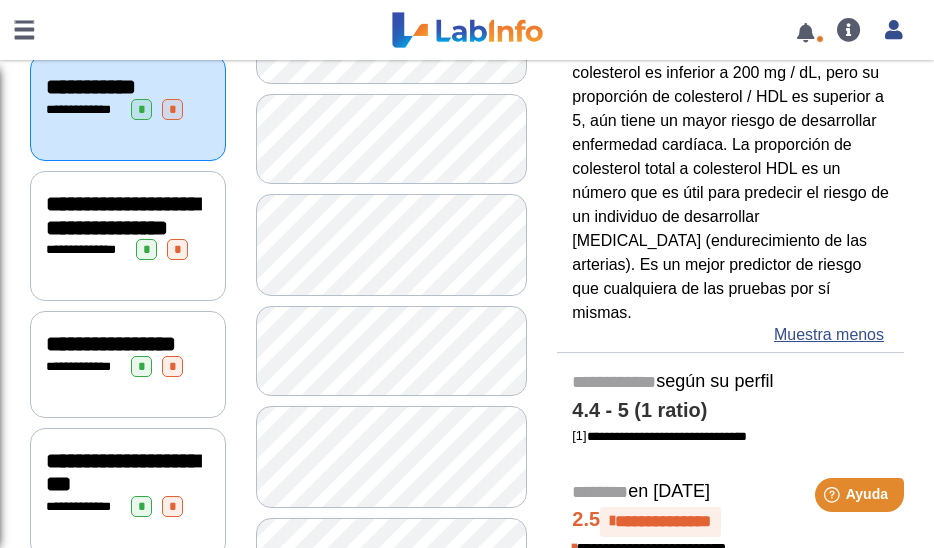 scroll, scrollTop: 382, scrollLeft: 0, axis: vertical 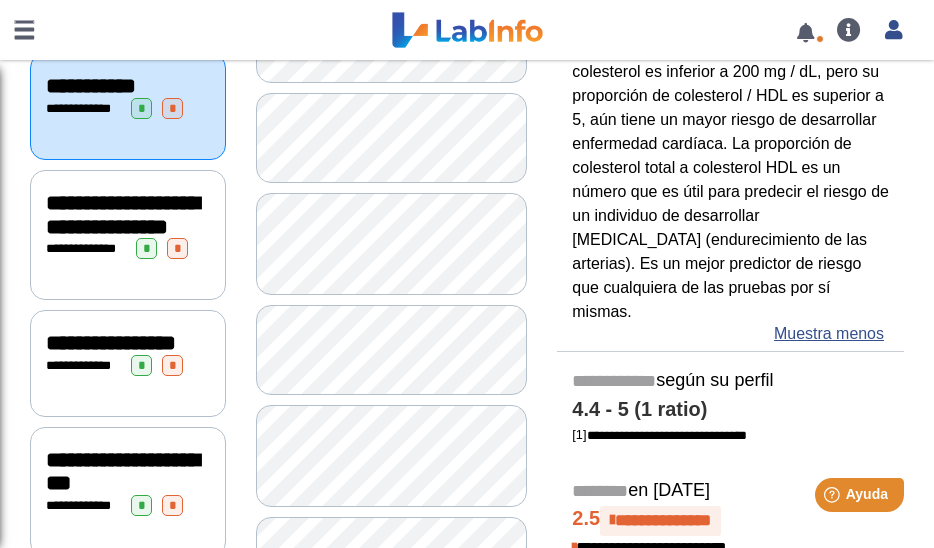click on "**********" 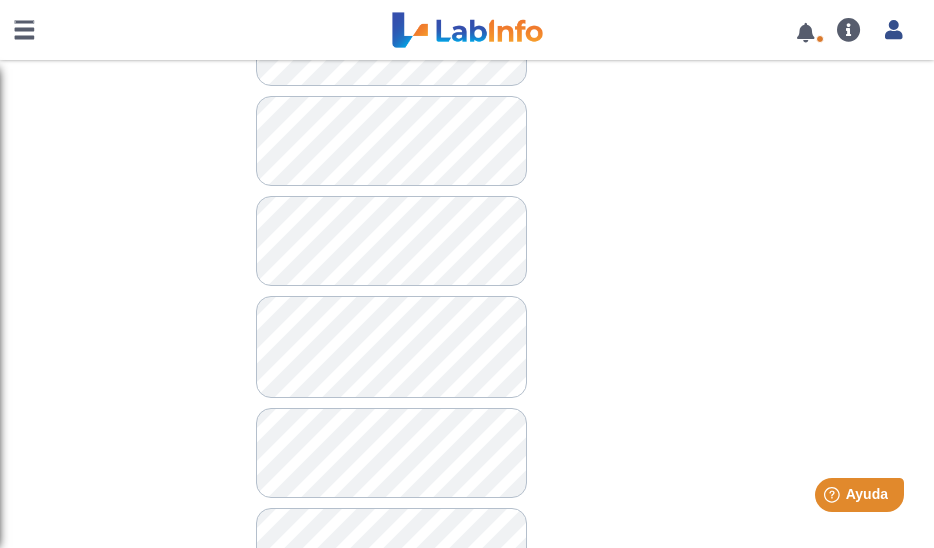 scroll, scrollTop: 1480, scrollLeft: 0, axis: vertical 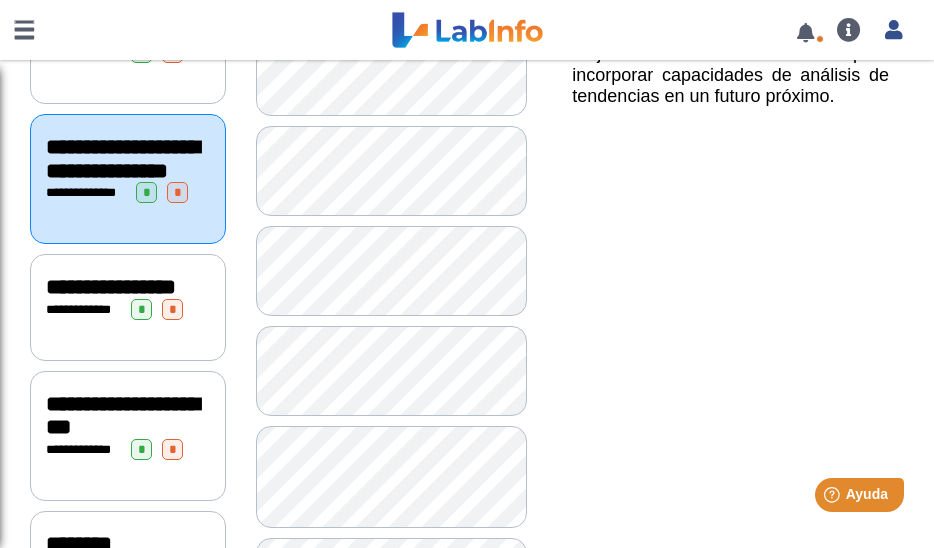 click on "**********" 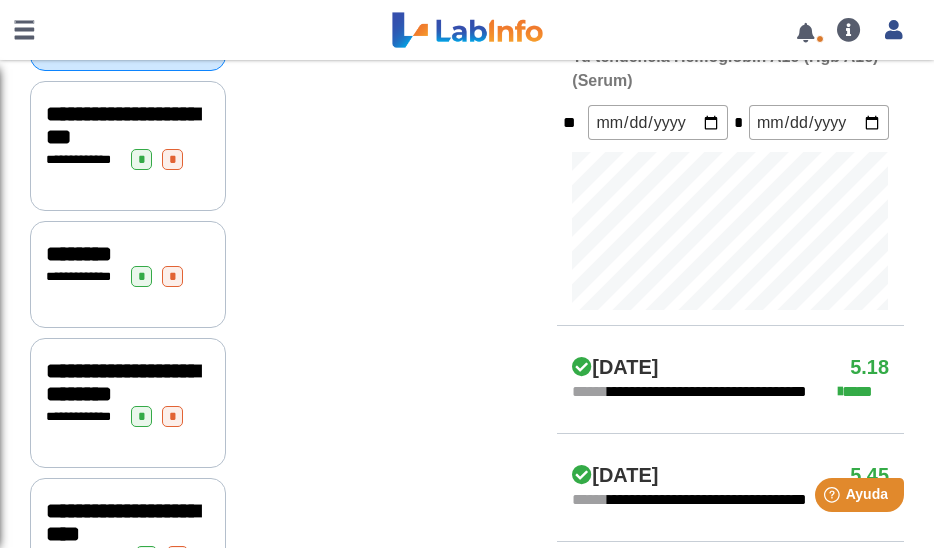 scroll, scrollTop: 671, scrollLeft: 0, axis: vertical 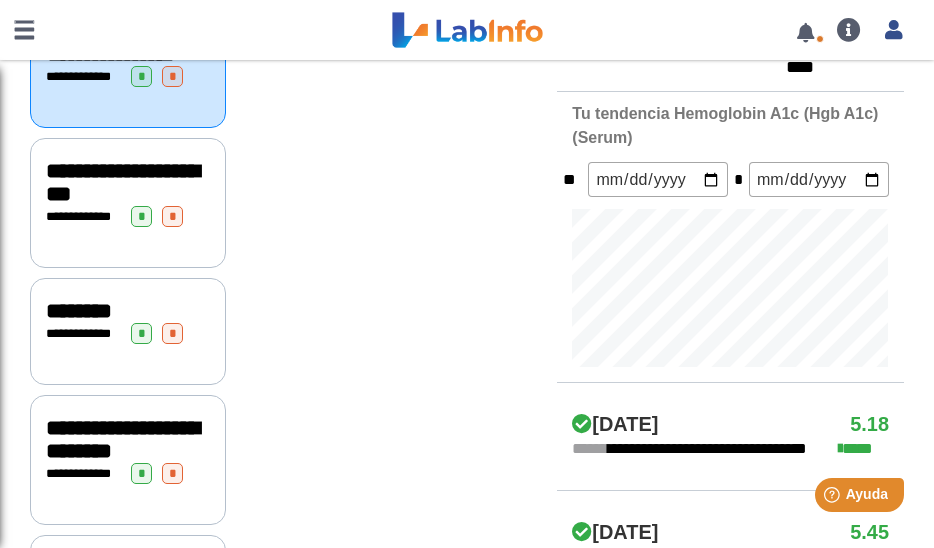click on "**********" 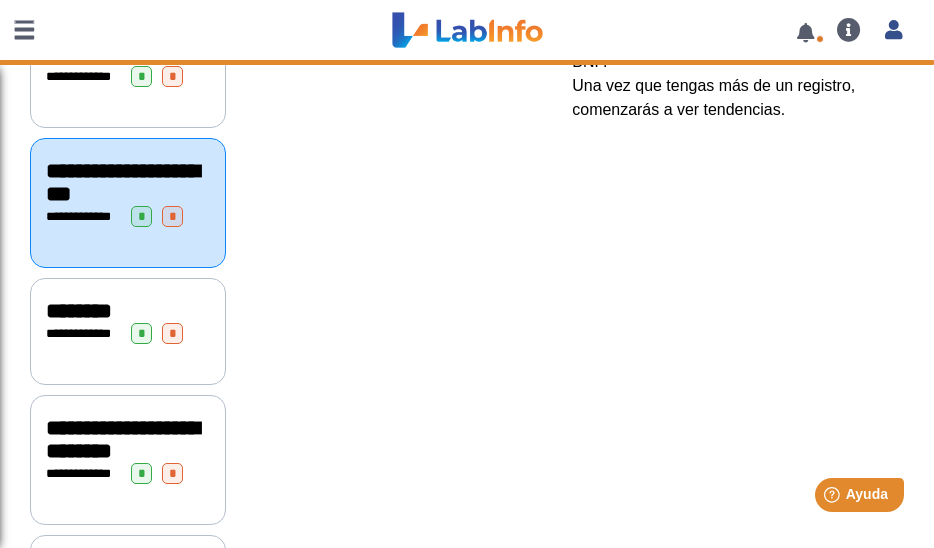 click on "**********" 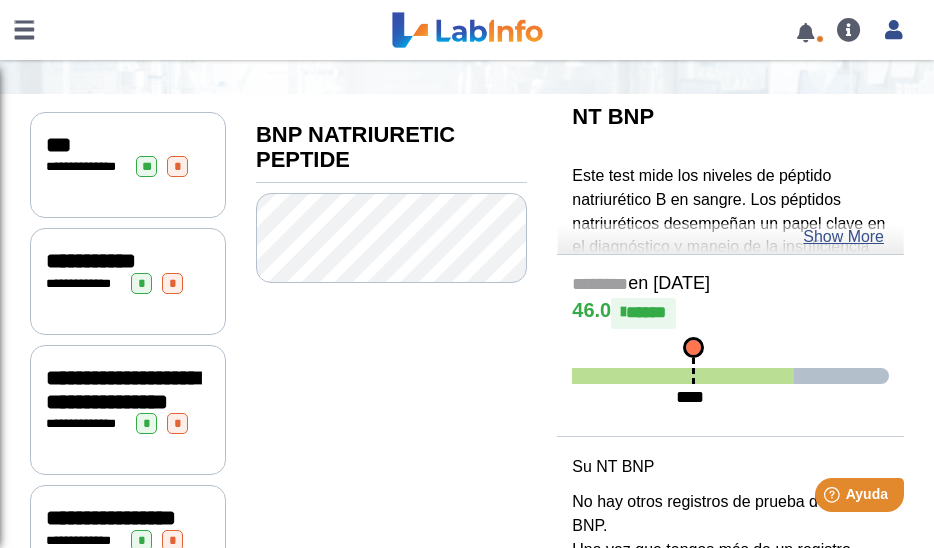 scroll, scrollTop: 99, scrollLeft: 0, axis: vertical 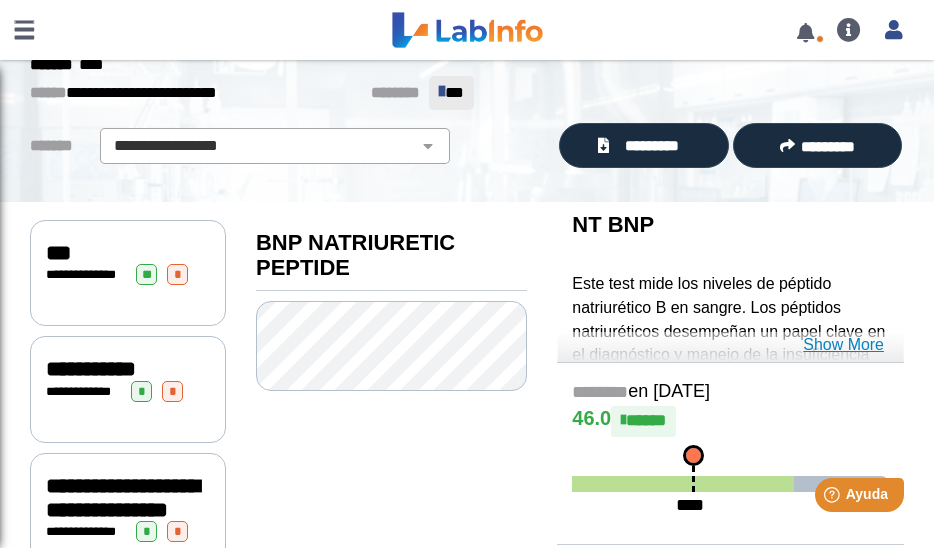 click on "Show More" 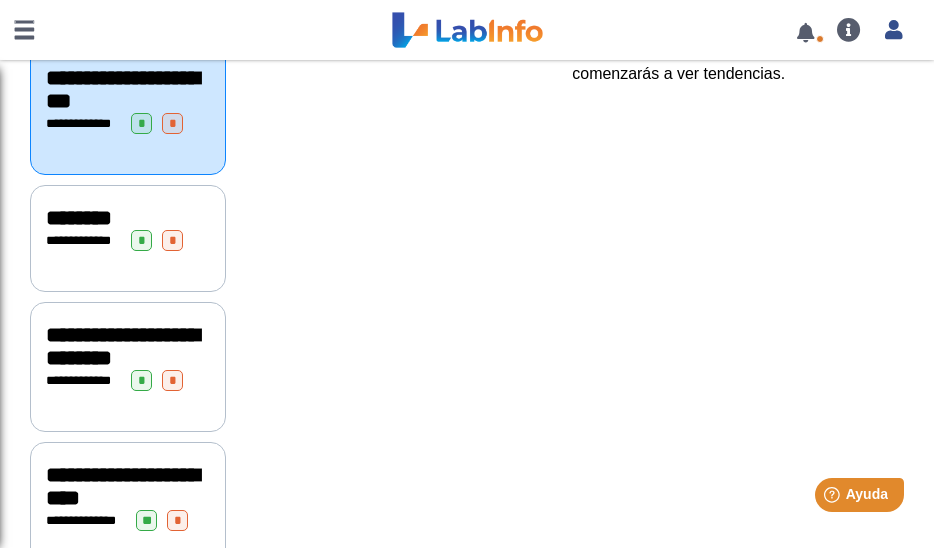 scroll, scrollTop: 864, scrollLeft: 0, axis: vertical 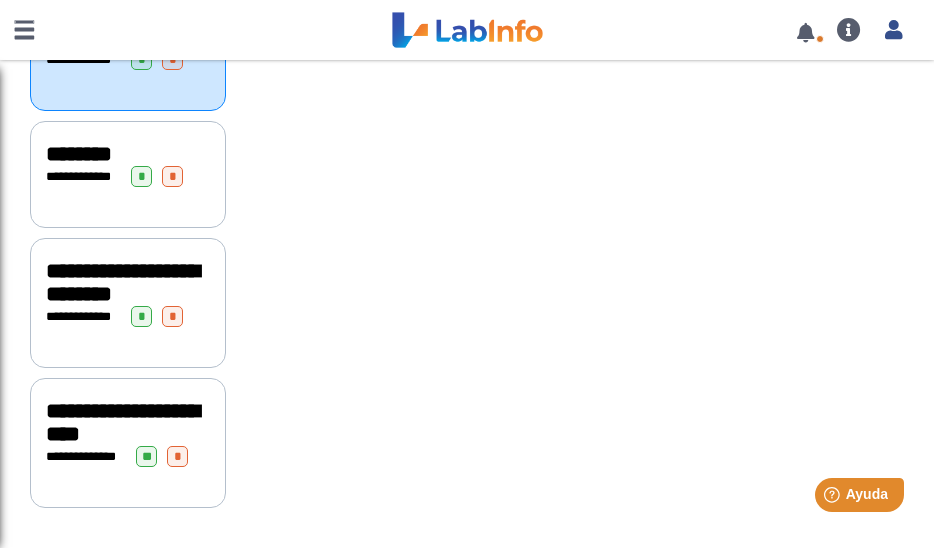 click on "**********" 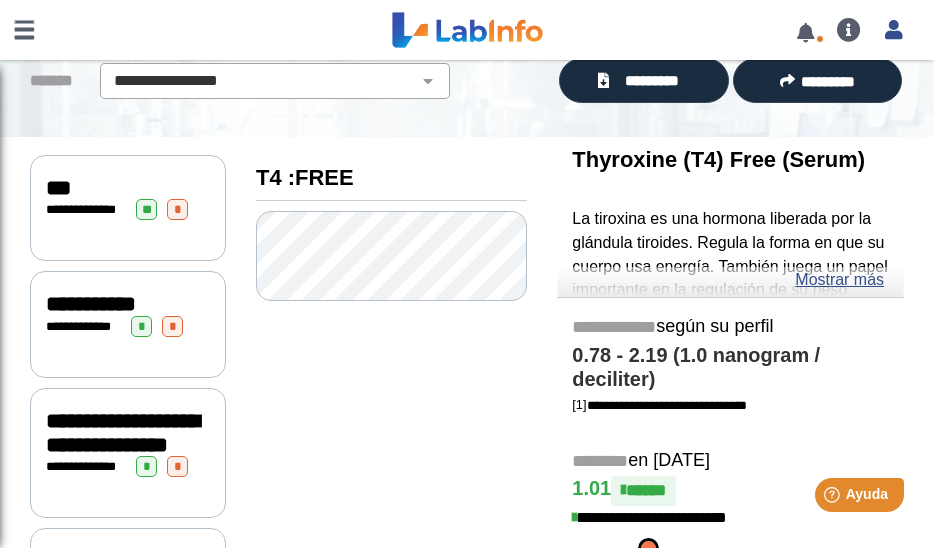 scroll, scrollTop: 145, scrollLeft: 0, axis: vertical 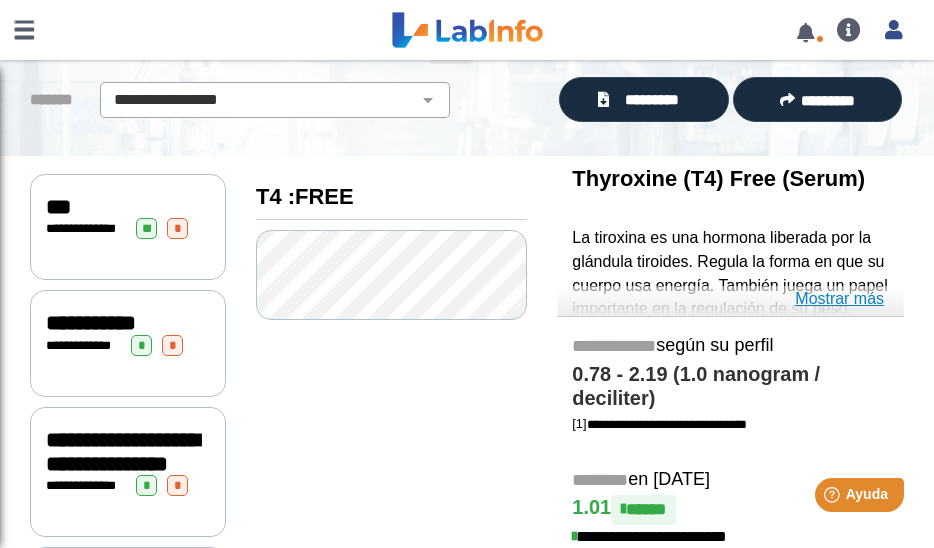 click on "Mostrar más" 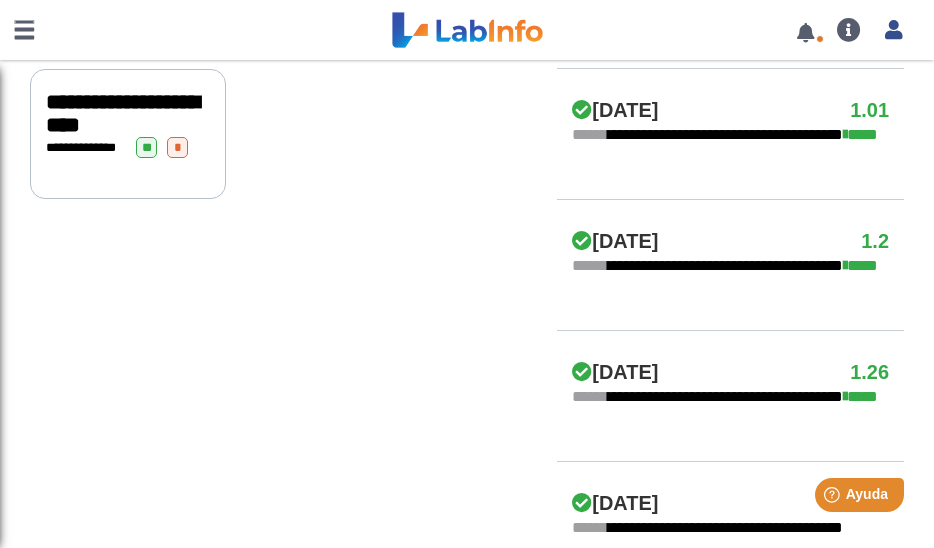 scroll, scrollTop: 1019, scrollLeft: 0, axis: vertical 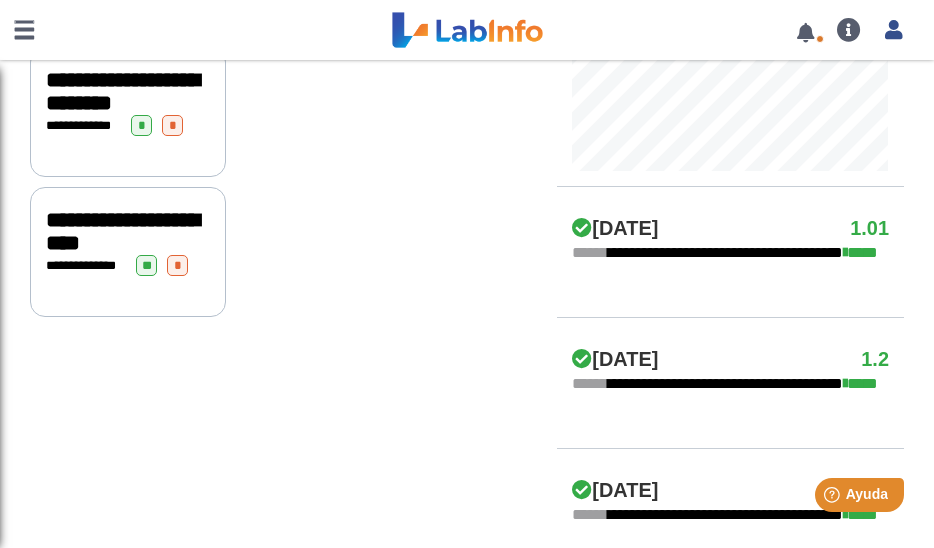 click on "**********" 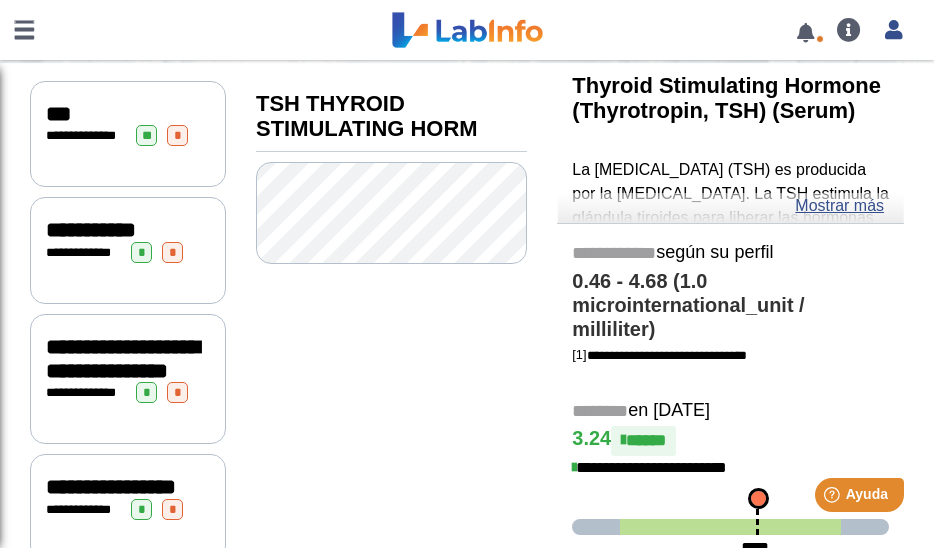 scroll, scrollTop: 118, scrollLeft: 0, axis: vertical 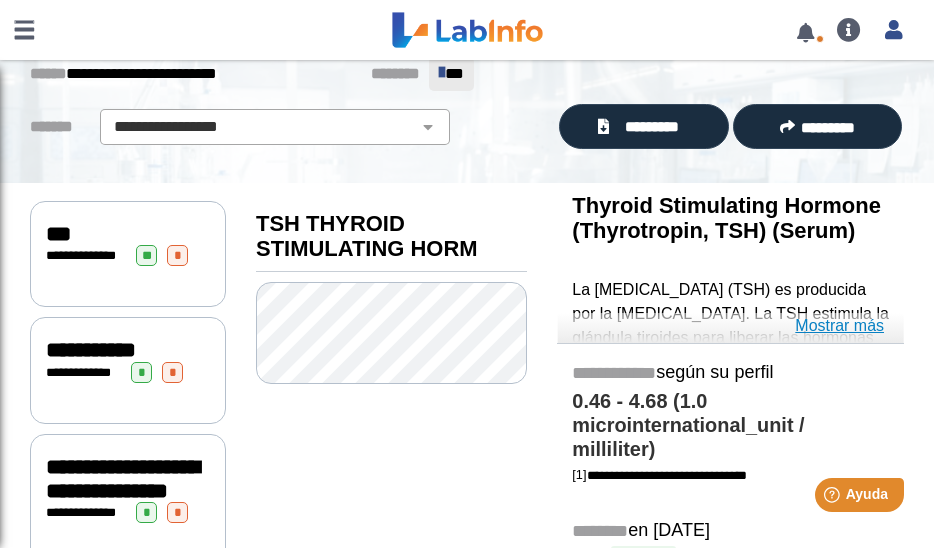 click on "Mostrar más" 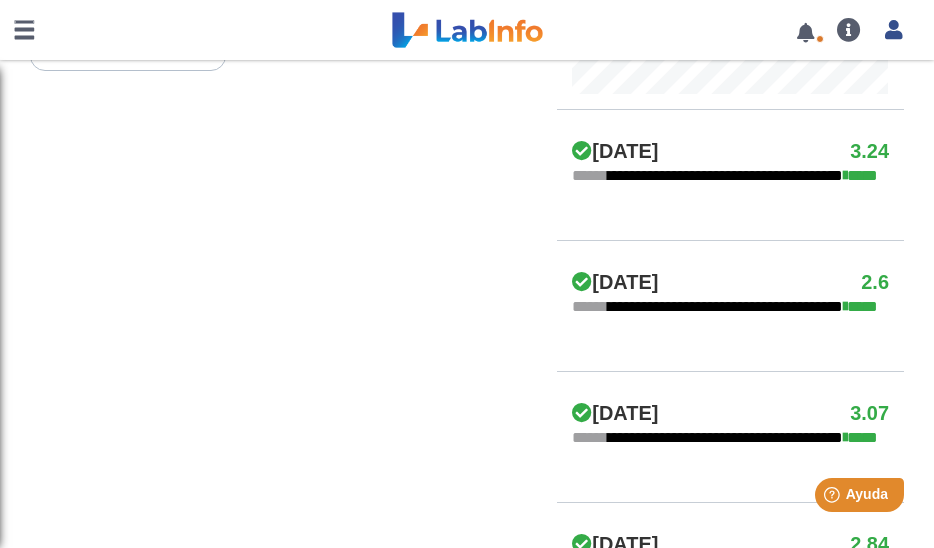 scroll, scrollTop: 1275, scrollLeft: 0, axis: vertical 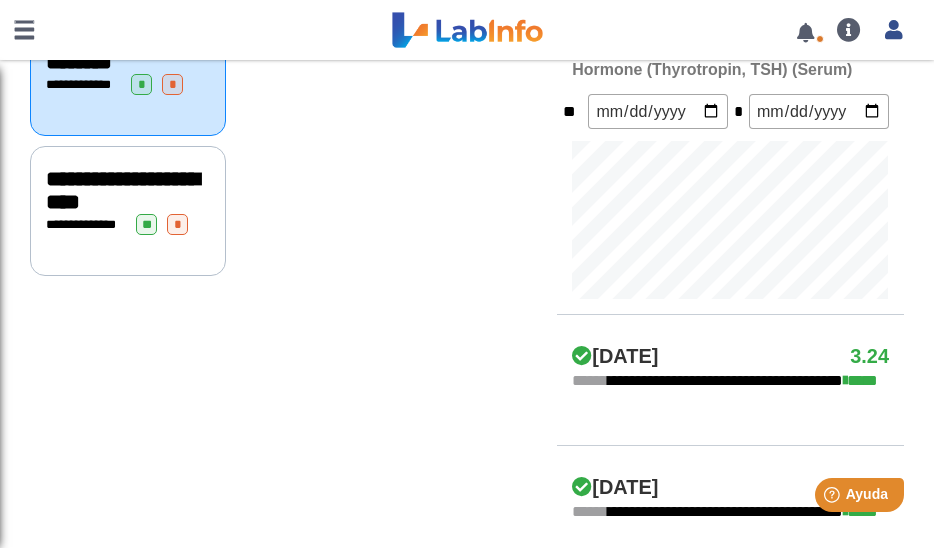 click on "**********" 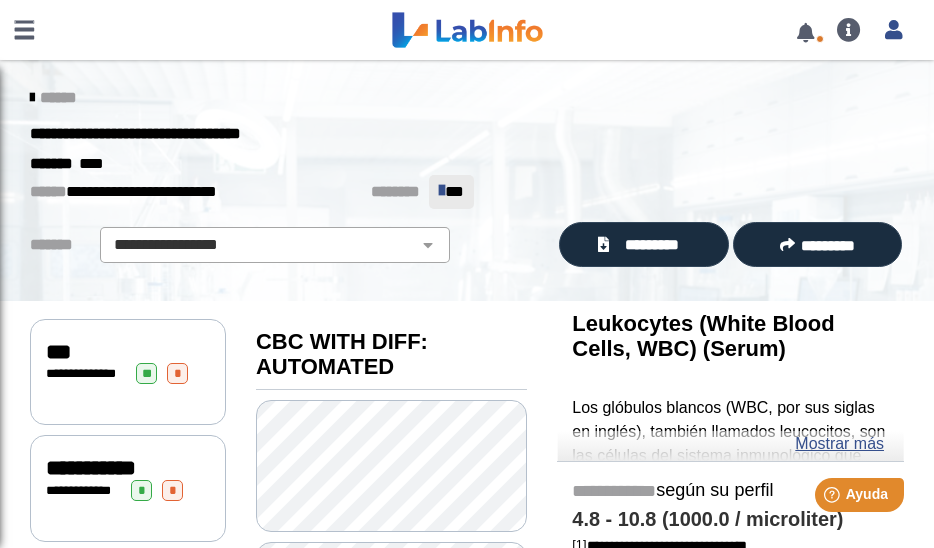 scroll, scrollTop: 0, scrollLeft: 0, axis: both 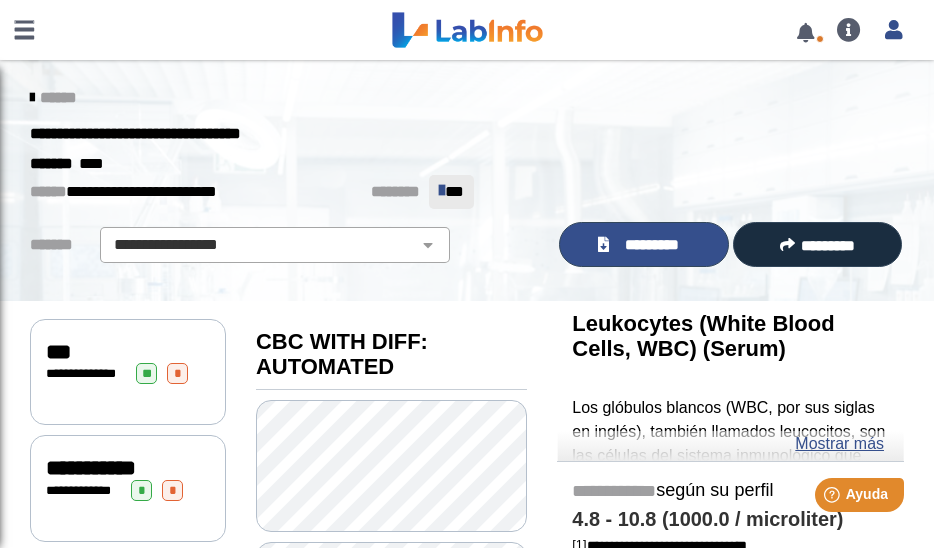 click on "*********" 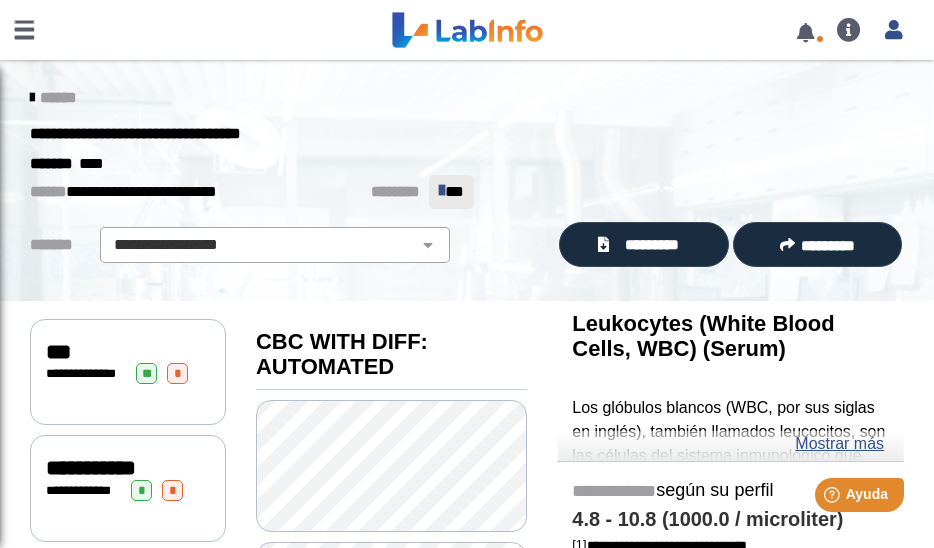 scroll, scrollTop: 0, scrollLeft: 0, axis: both 